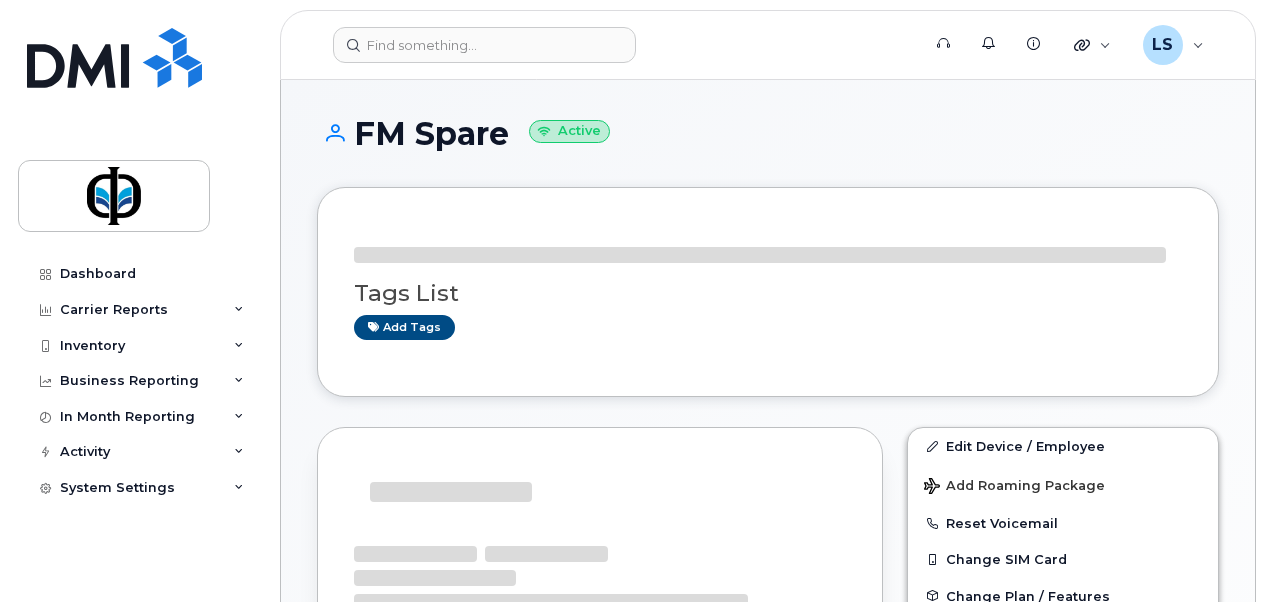 scroll, scrollTop: 0, scrollLeft: 0, axis: both 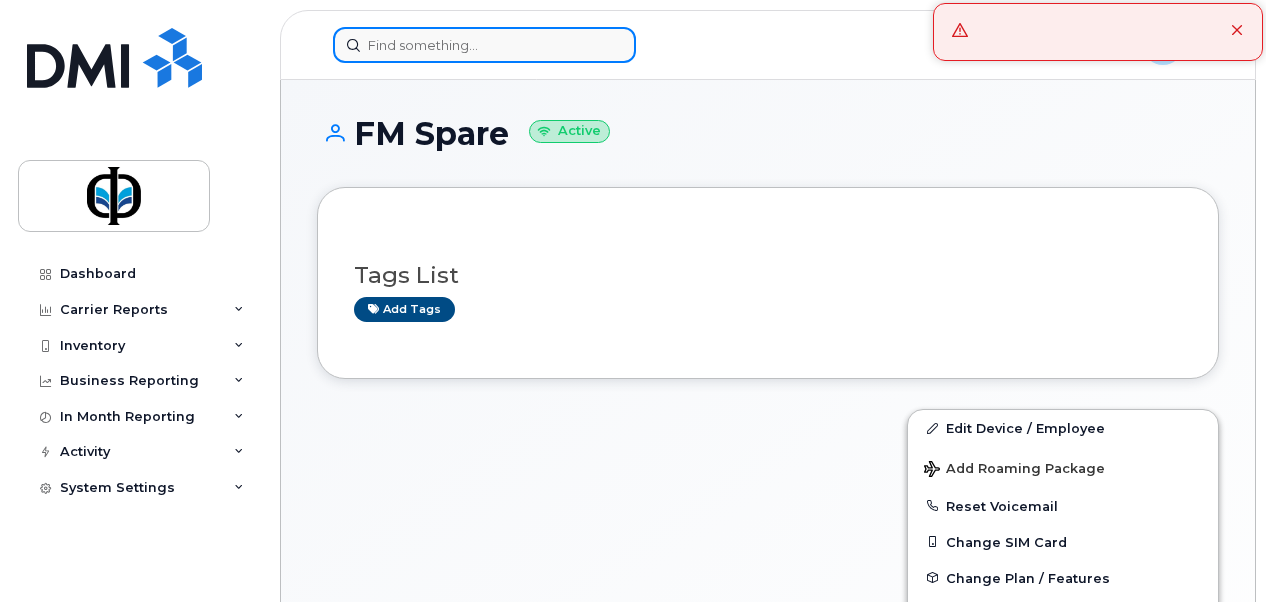 click 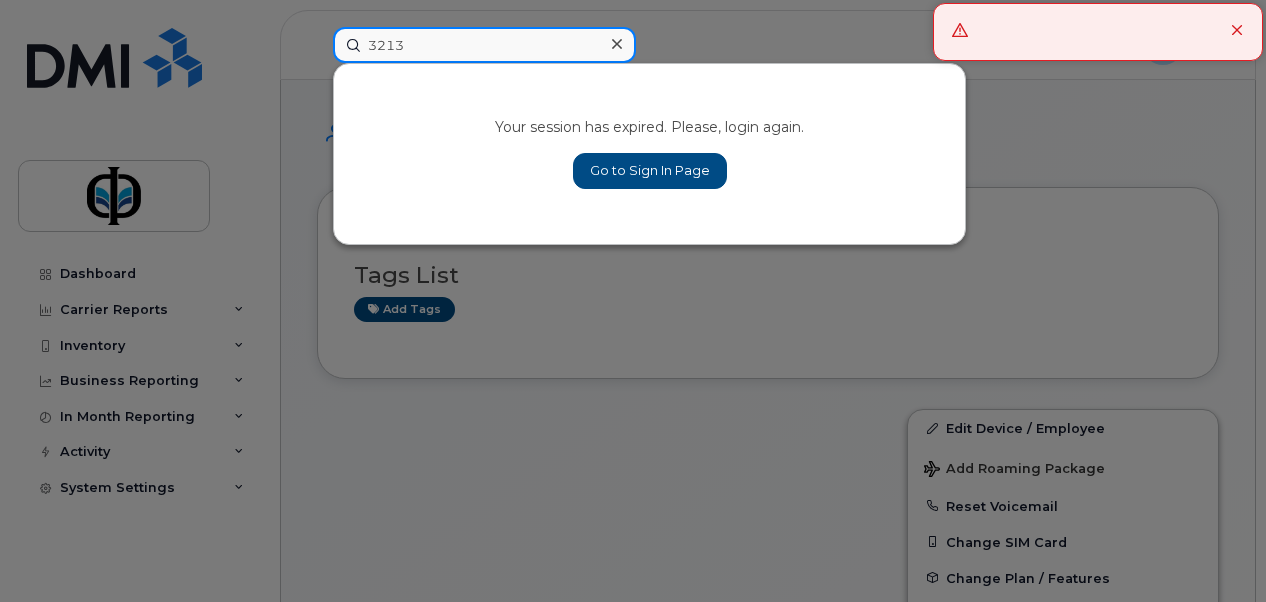 type on "3213" 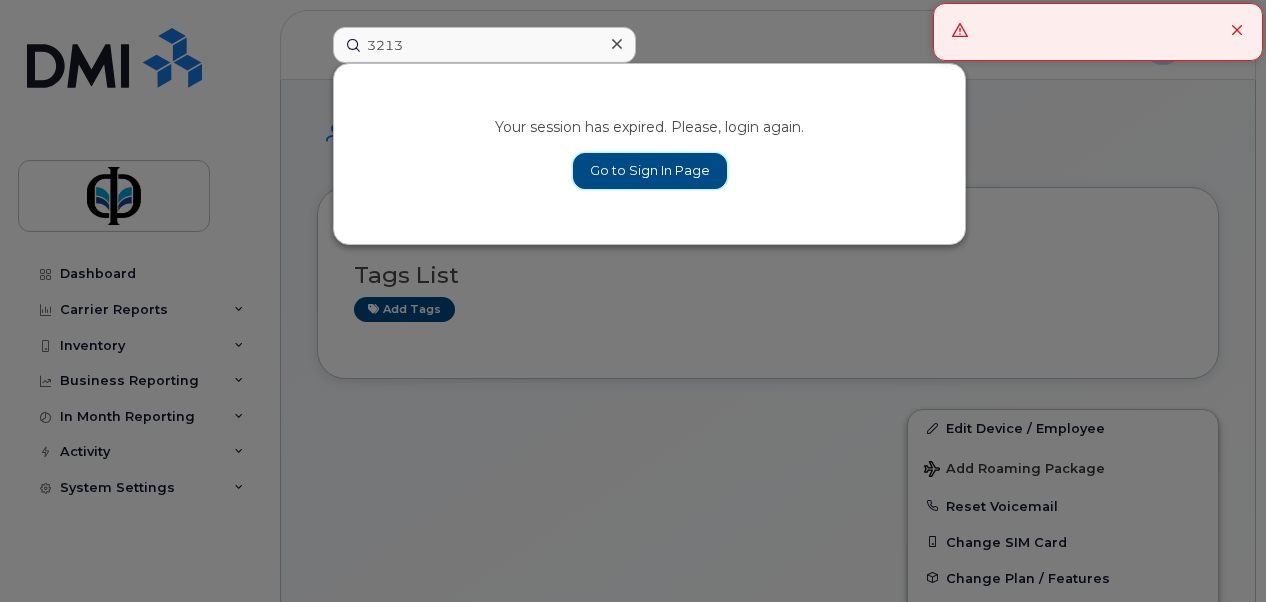 click on "Go to Sign In Page" 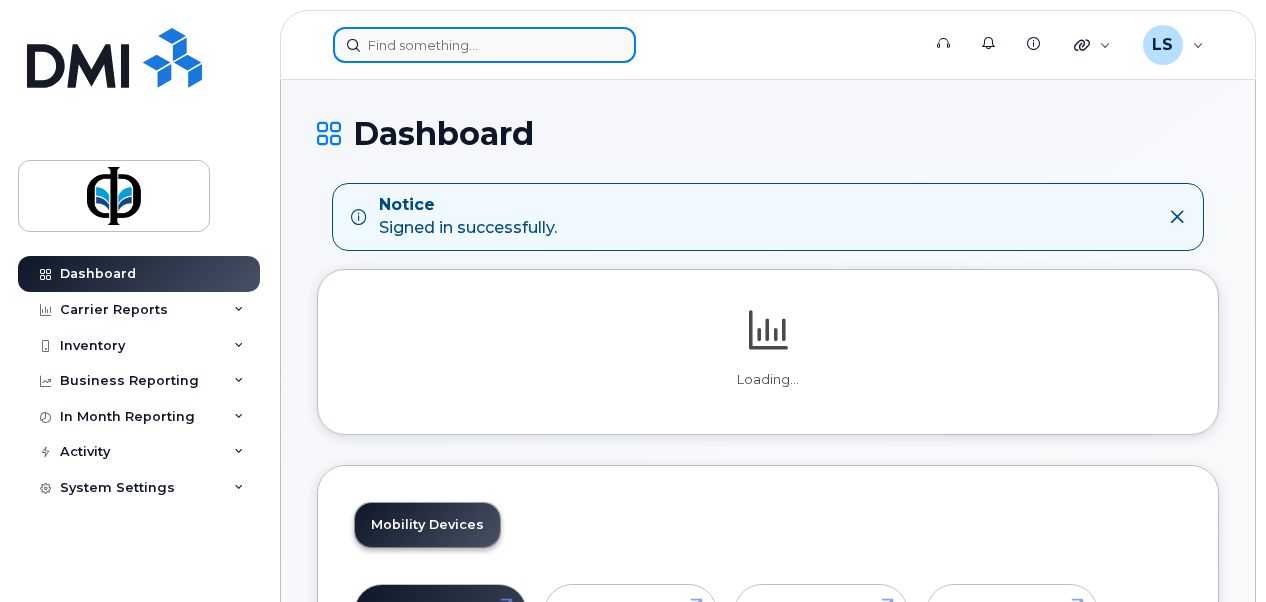 scroll, scrollTop: 0, scrollLeft: 0, axis: both 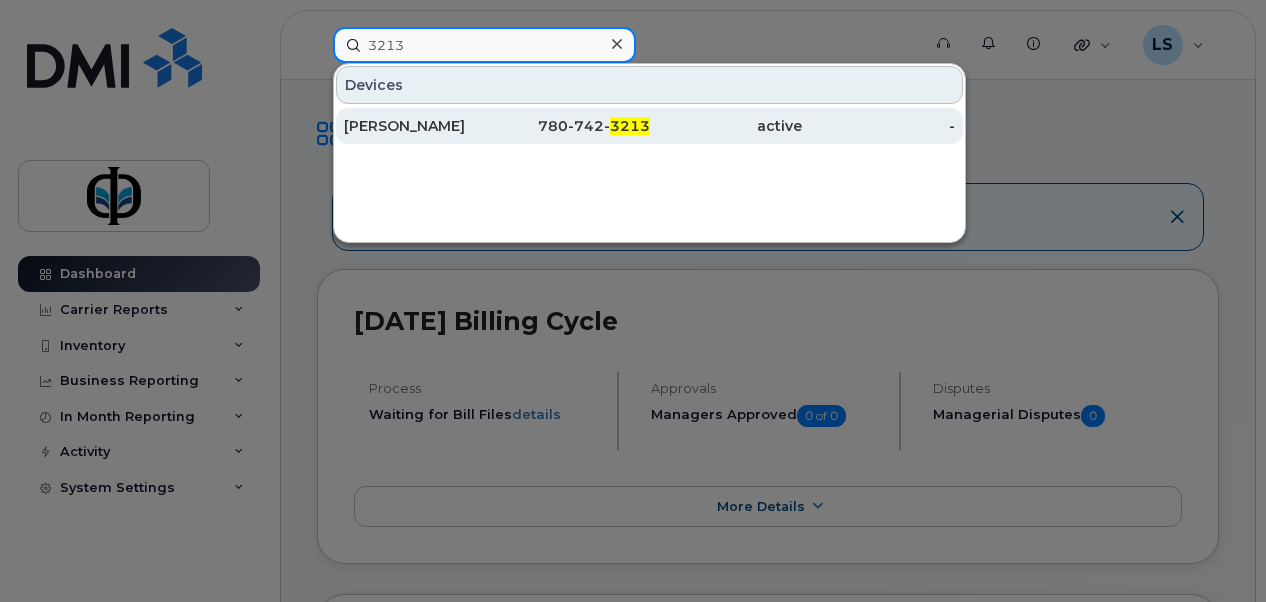 type on "3213" 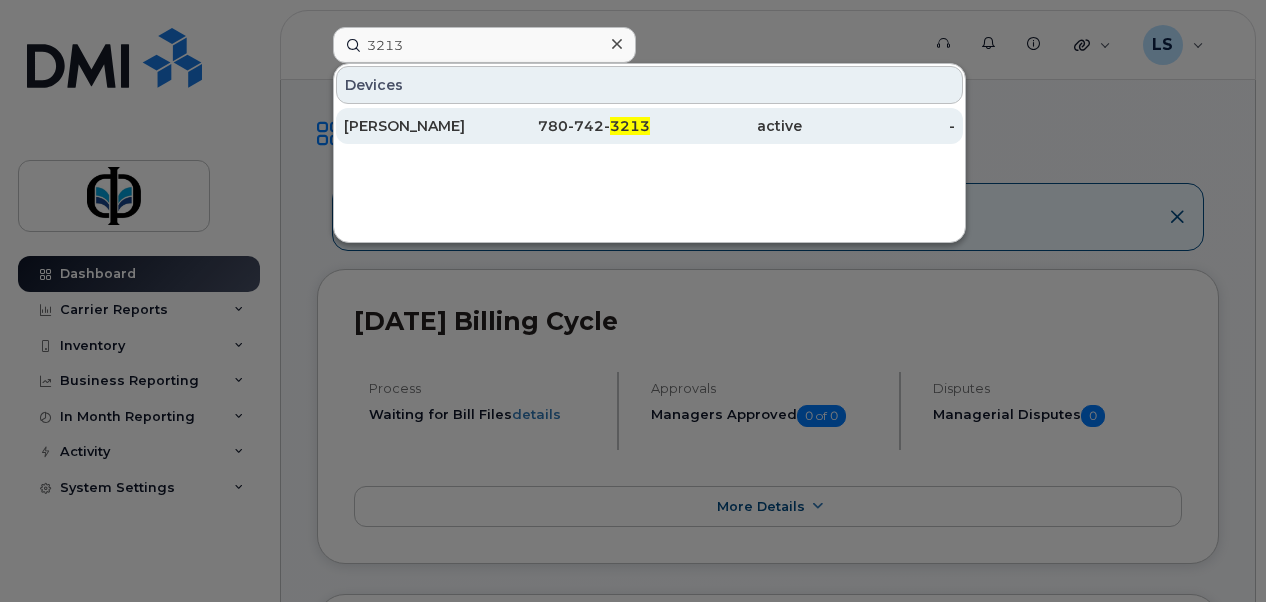 click on "active" at bounding box center (726, 126) 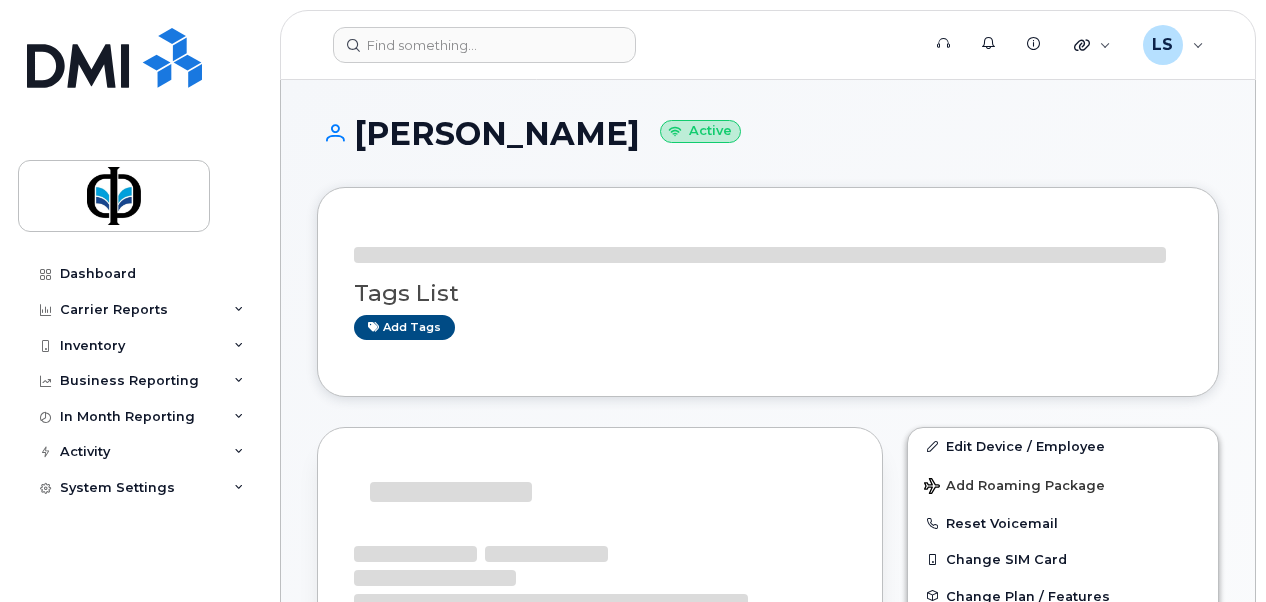 scroll, scrollTop: 0, scrollLeft: 0, axis: both 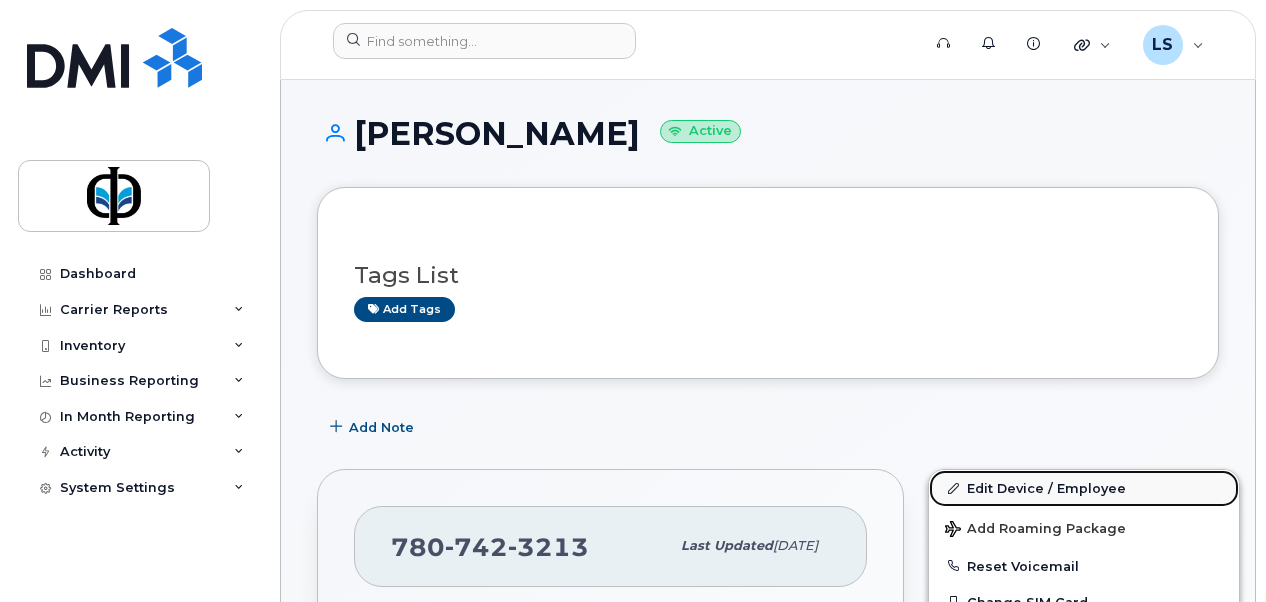 click on "Edit Device / Employee" 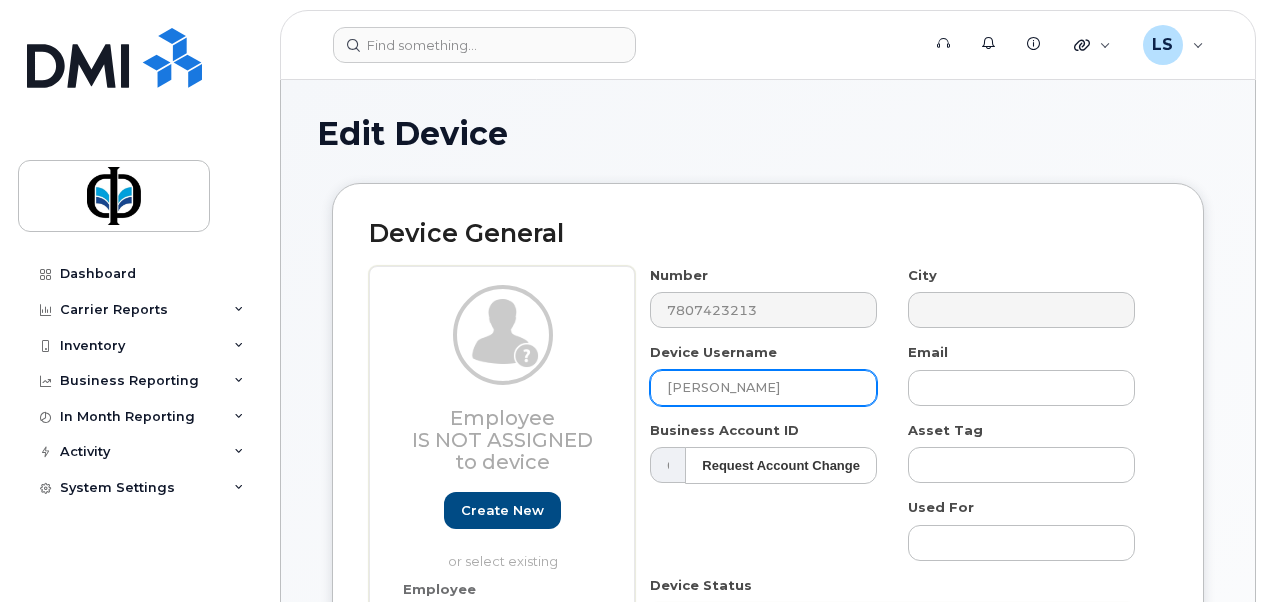 scroll, scrollTop: 0, scrollLeft: 0, axis: both 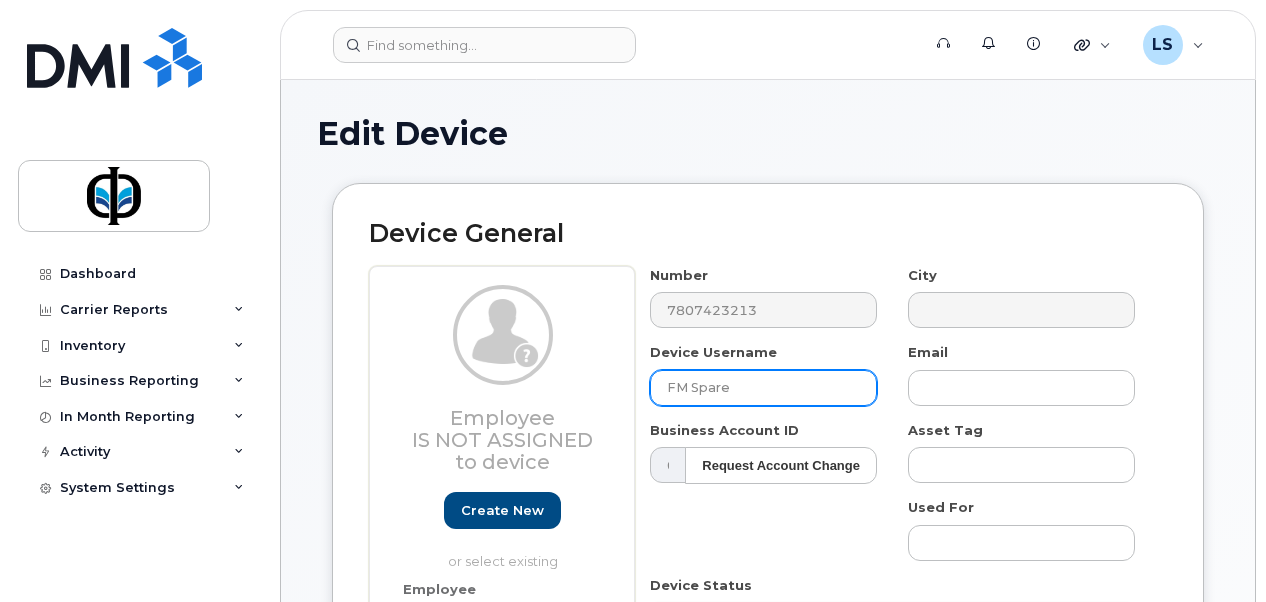 type on "FM Spare" 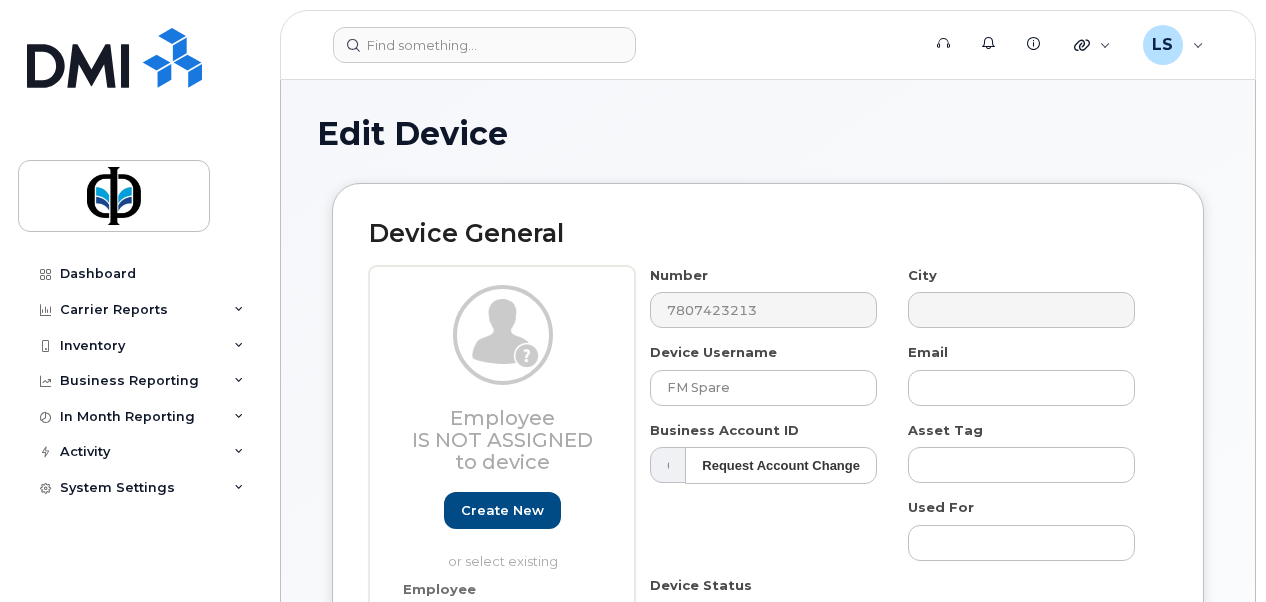 click on "Support   Alerts   Knowledge Base Quicklinks Suspend / Cancel Device Change SIM Card Enable Call Forwarding Reset VM Password Add Roaming Package Add Device Transfer Line In LS Luciann Sacrey Wireless Admin English Français  Sign out Dashboard Carrier Reports Monthly Billing Data Daily Data Pooling Data Behavior Average Costing Executive Summary Accounting Roaming Reports Upgrade Eligibility Suspended Devices Suspension Candidates Custom Report Cost Variance Inventory Mobility Devices Data Conflicts Spare Hardware Import Business Reporting Service Ticket Reporting In Month Reporting Data Usage Data Pooling Data Blocks Activity Travel Requests Activity Log Device Status Updates Transfer Of Responsibility Requests Rate Plan Monitor Background Jobs System Settings Accounting Codes Contacts Plans and Features Reporting Carrier Contracts Custom Billing Users Individual Users
Edit Device
Device General
Employee Is not assigned to device Create new Employee" 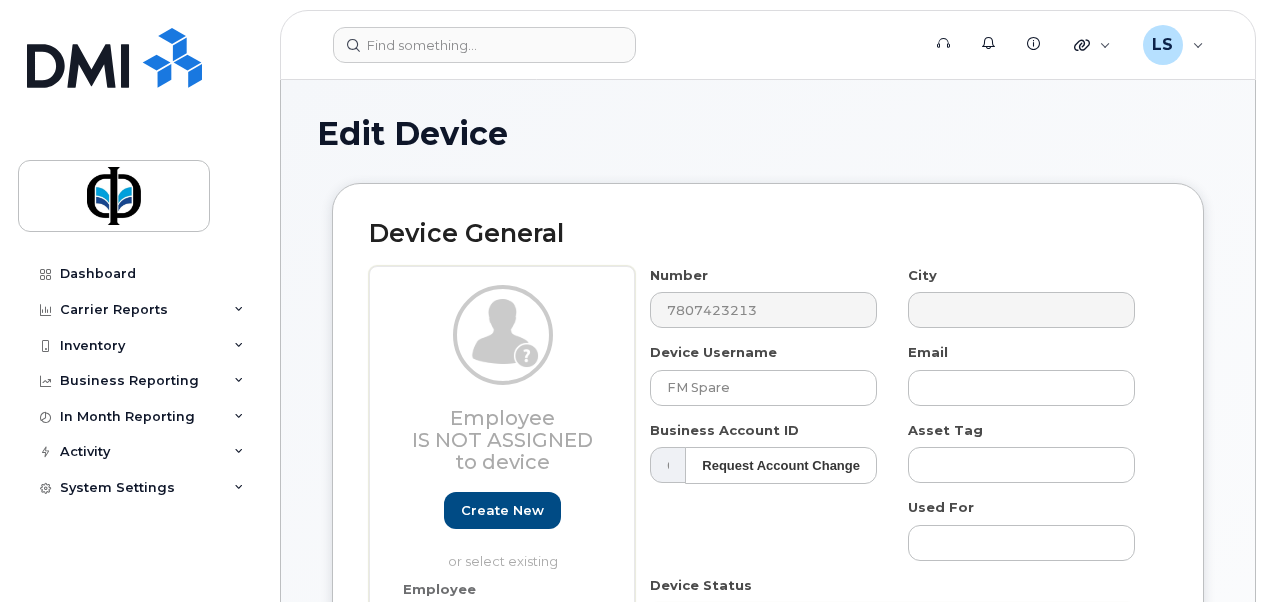 click on "Support   Alerts   Knowledge Base Quicklinks Suspend / Cancel Device Change SIM Card Enable Call Forwarding Reset VM Password Add Roaming Package Add Device Transfer Line In LS Luciann Sacrey Wireless Admin English Français  Sign out Dashboard Carrier Reports Monthly Billing Data Daily Data Pooling Data Behavior Average Costing Executive Summary Accounting Roaming Reports Upgrade Eligibility Suspended Devices Suspension Candidates Custom Report Cost Variance Inventory Mobility Devices Data Conflicts Spare Hardware Import Business Reporting Service Ticket Reporting In Month Reporting Data Usage Data Pooling Data Blocks Activity Travel Requests Activity Log Device Status Updates Transfer Of Responsibility Requests Rate Plan Monitor Background Jobs System Settings Accounting Codes Contacts Plans and Features Reporting Carrier Contracts Custom Billing Users Individual Users
Edit Device
Device General
Employee Is not assigned to device Create new Employee" 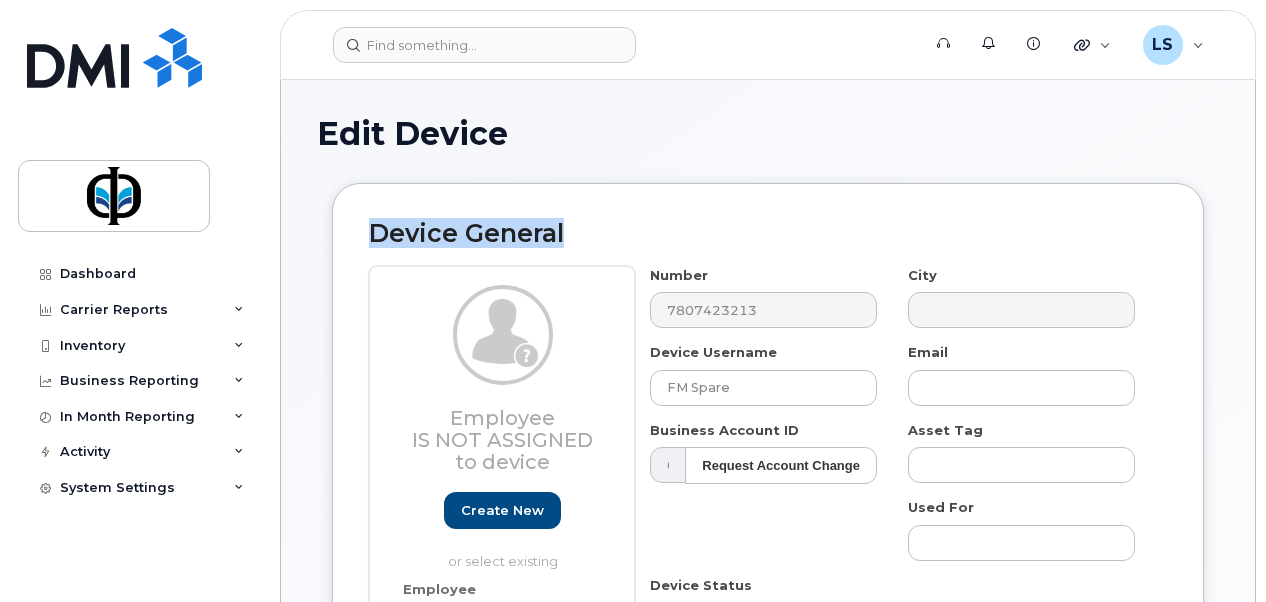 click on "Support   Alerts   Knowledge Base Quicklinks Suspend / Cancel Device Change SIM Card Enable Call Forwarding Reset VM Password Add Roaming Package Add Device Transfer Line In LS Luciann Sacrey Wireless Admin English Français  Sign out Dashboard Carrier Reports Monthly Billing Data Daily Data Pooling Data Behavior Average Costing Executive Summary Accounting Roaming Reports Upgrade Eligibility Suspended Devices Suspension Candidates Custom Report Cost Variance Inventory Mobility Devices Data Conflicts Spare Hardware Import Business Reporting Service Ticket Reporting In Month Reporting Data Usage Data Pooling Data Blocks Activity Travel Requests Activity Log Device Status Updates Transfer Of Responsibility Requests Rate Plan Monitor Background Jobs System Settings Accounting Codes Contacts Plans and Features Reporting Carrier Contracts Custom Billing Users Individual Users
Edit Device
Device General
Employee Is not assigned to device Create new Employee" 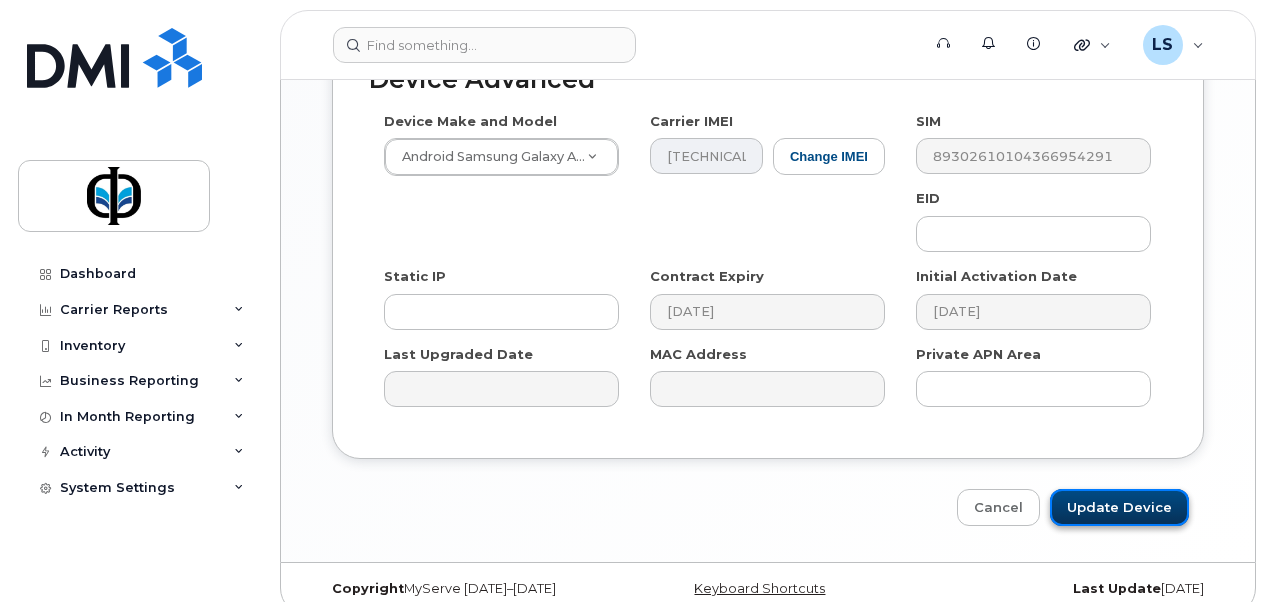 click on "Update Device" 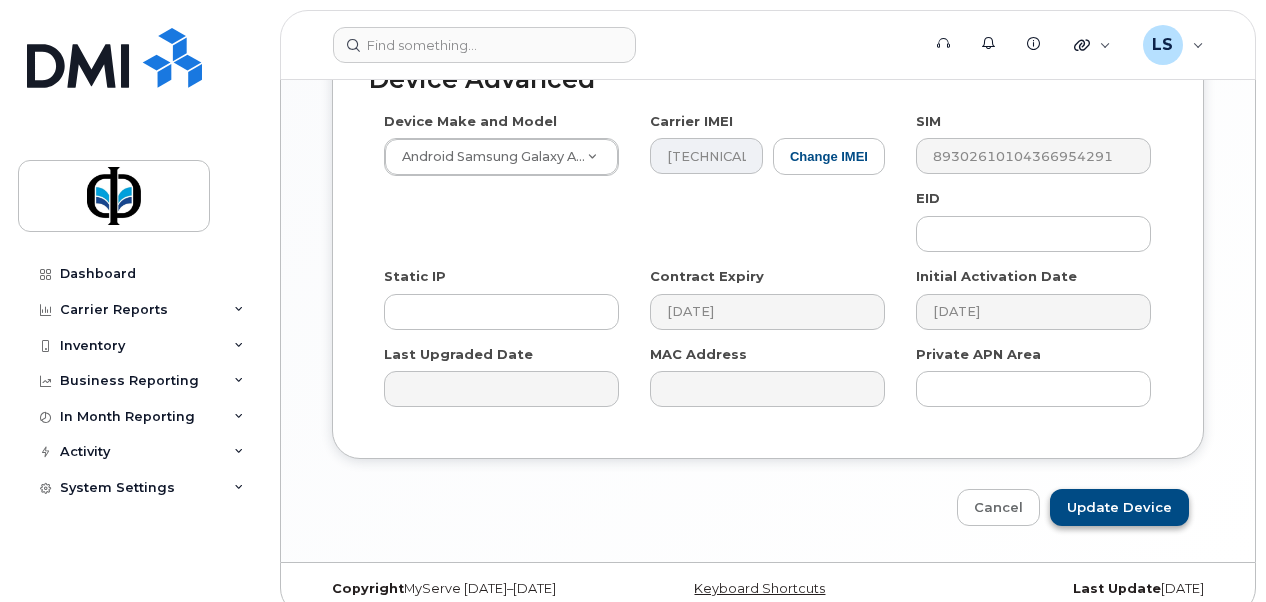 type on "Saving..." 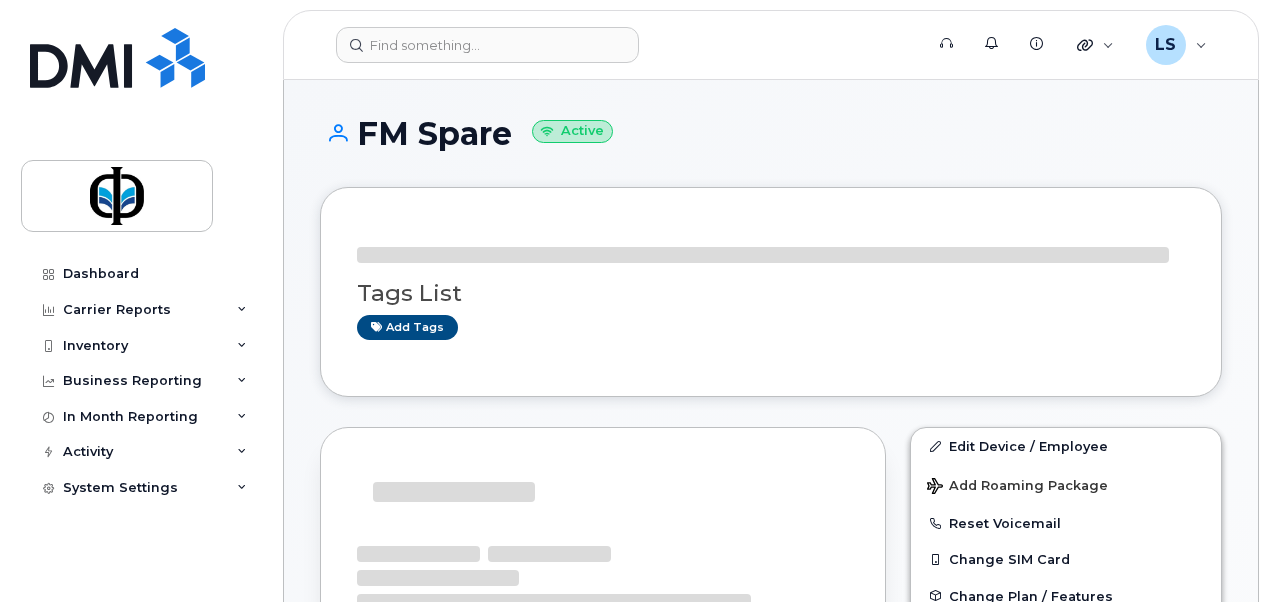 scroll, scrollTop: 0, scrollLeft: 0, axis: both 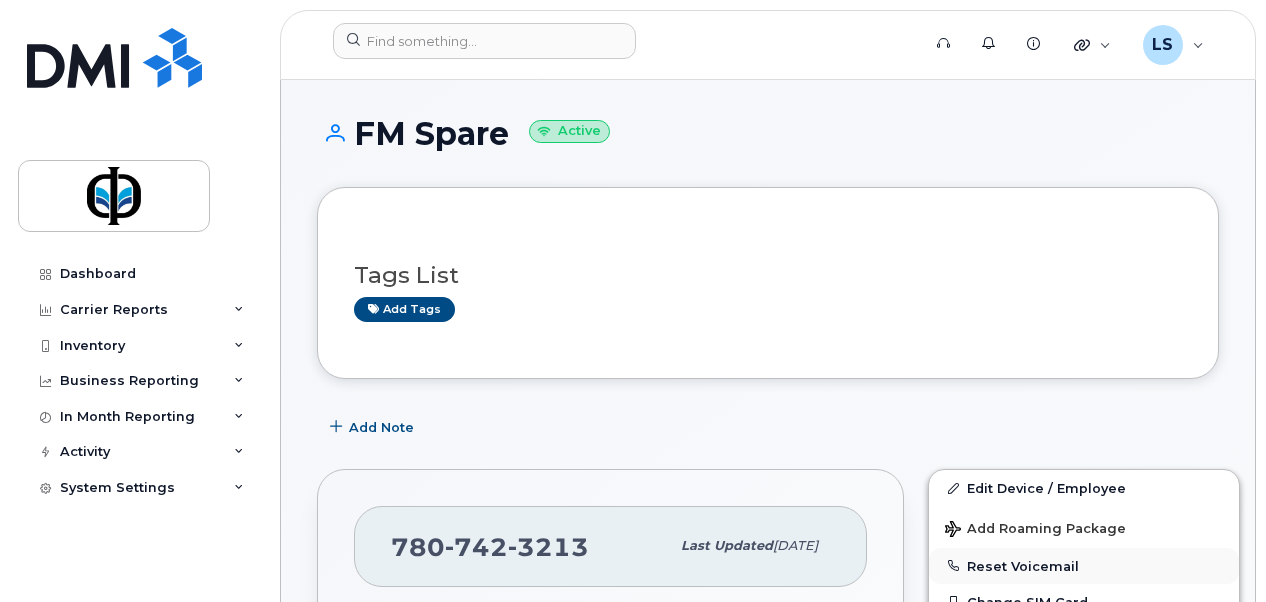 click on "Reset Voicemail" 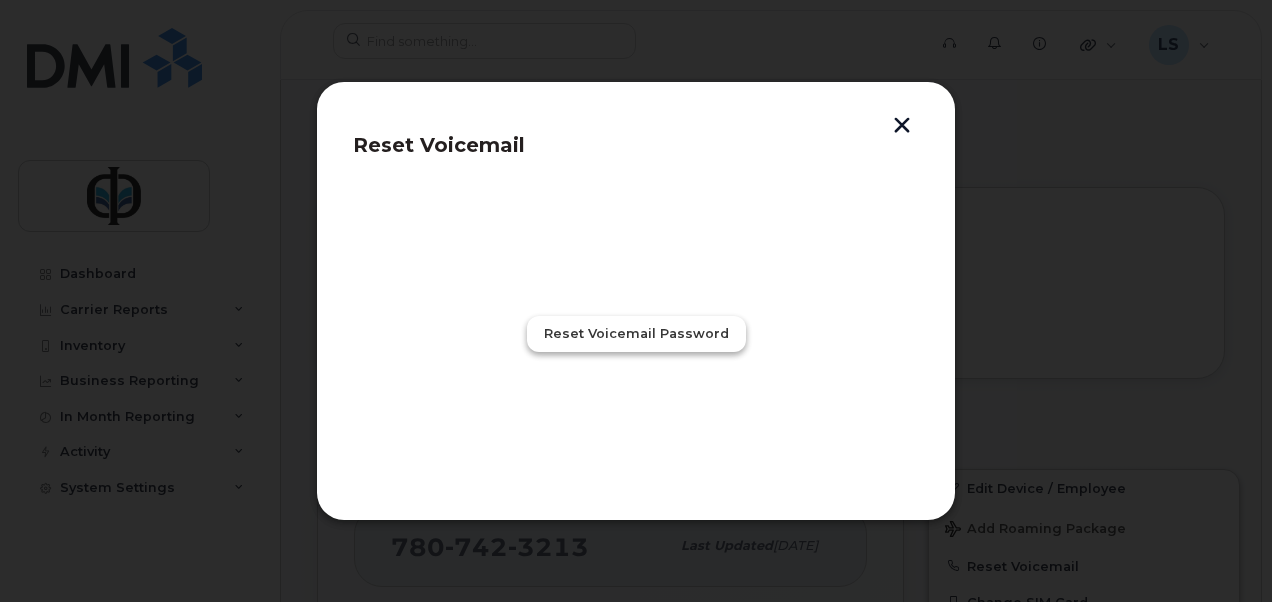 click on "Reset Voicemail Password" 